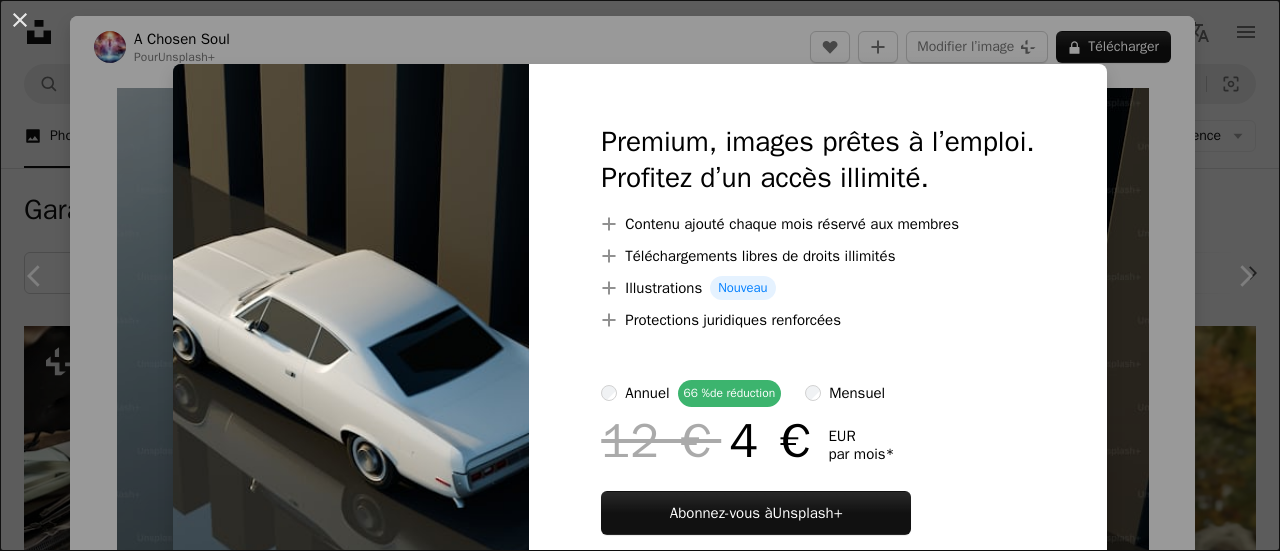 scroll, scrollTop: 1720, scrollLeft: 0, axis: vertical 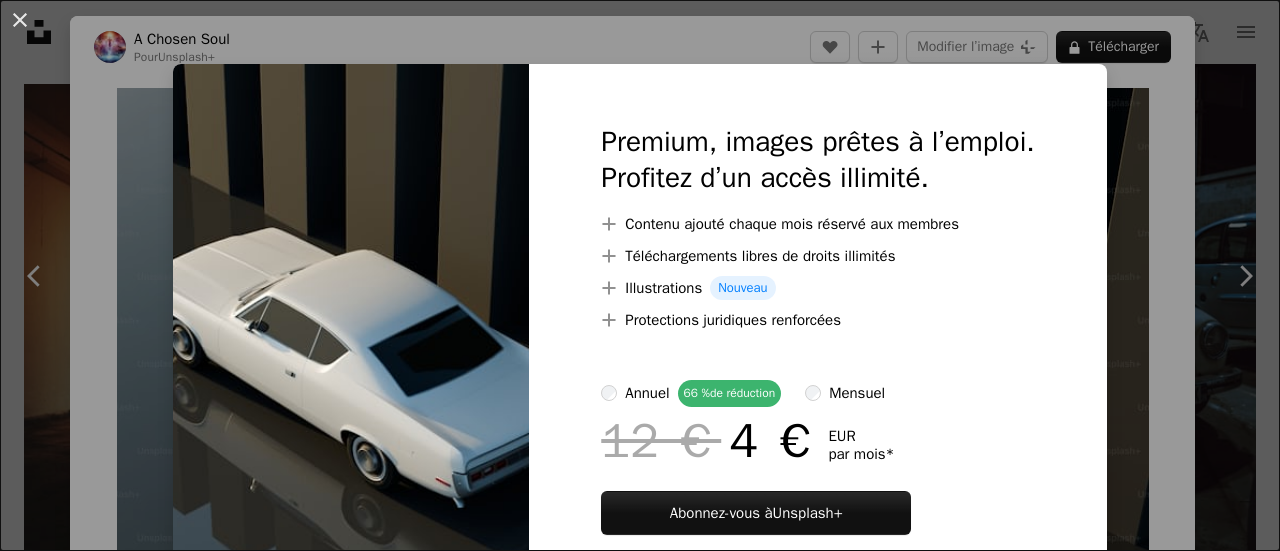 click at bounding box center (351, 353) 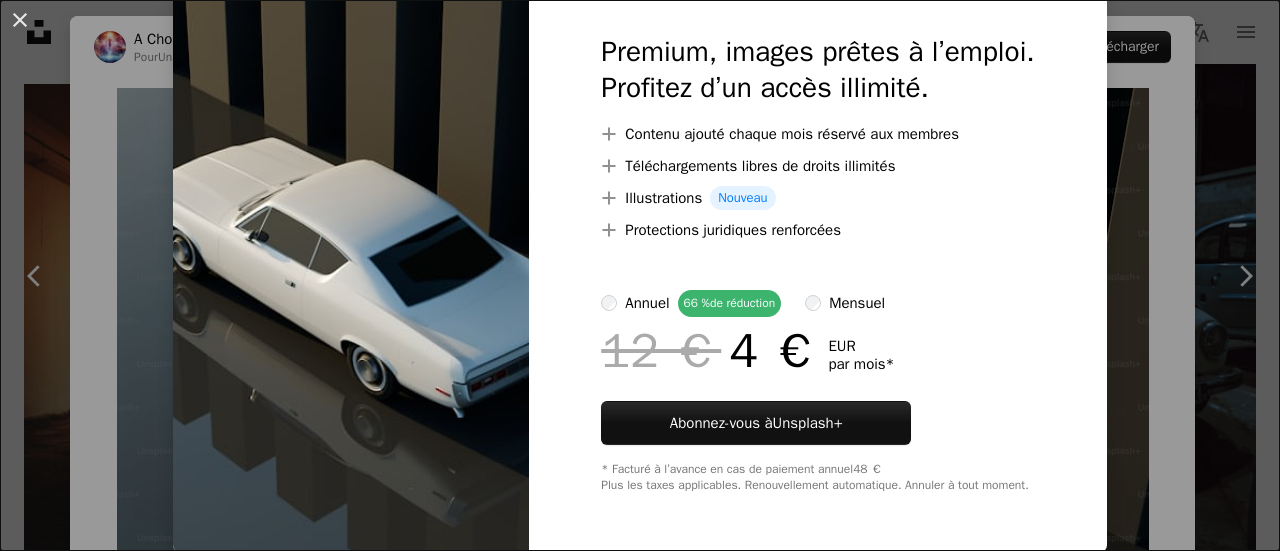 scroll, scrollTop: 0, scrollLeft: 0, axis: both 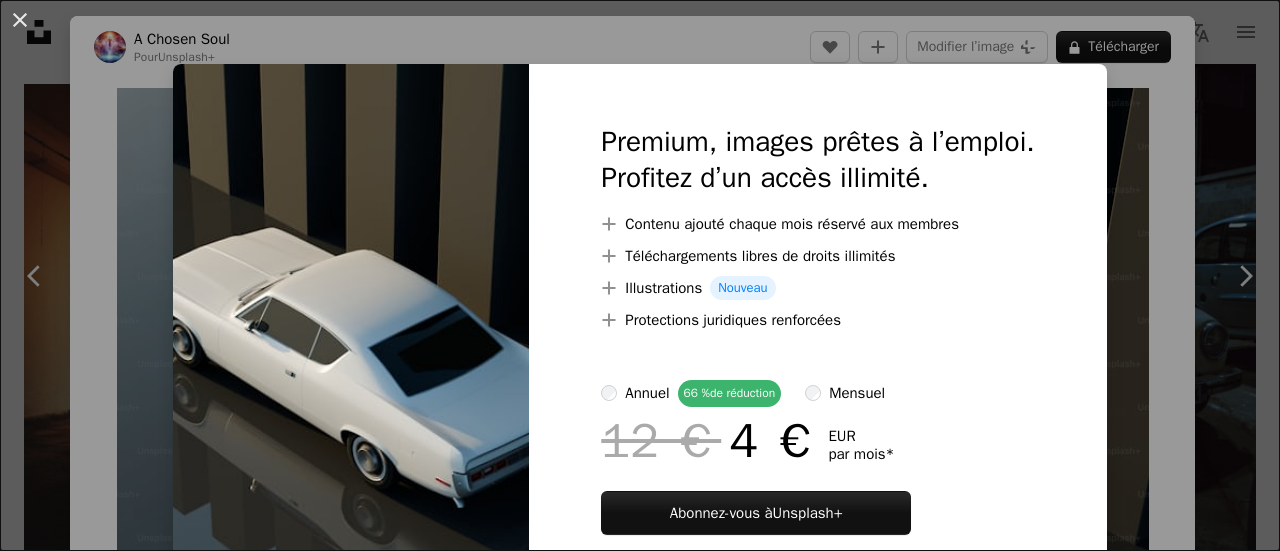 click at bounding box center [351, 353] 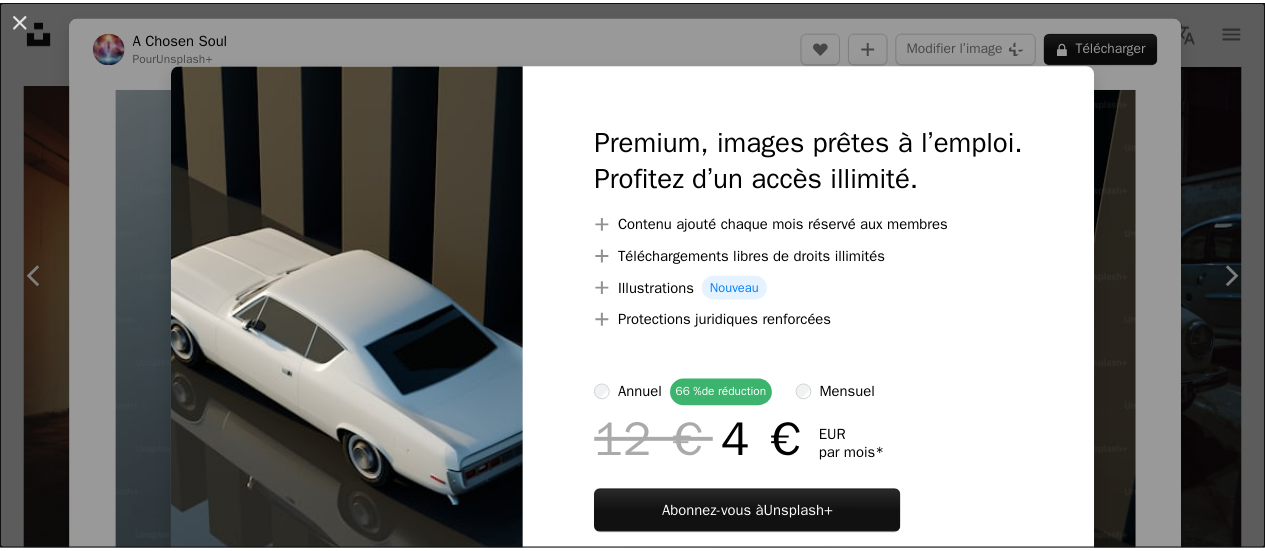 scroll, scrollTop: 90, scrollLeft: 0, axis: vertical 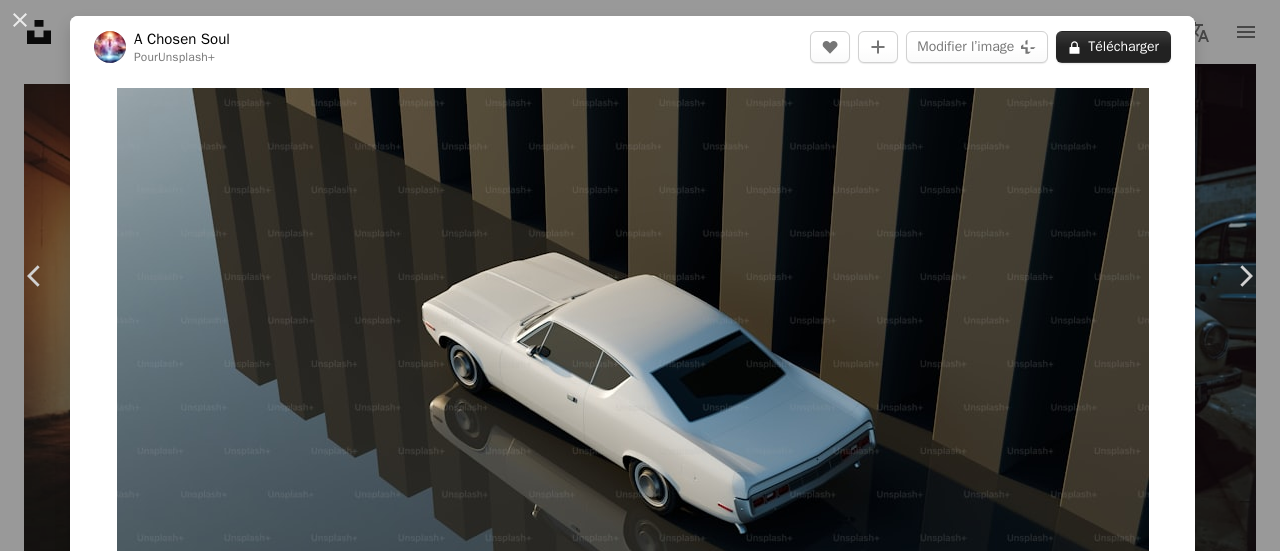 click on "A lock   Télécharger" at bounding box center [1113, 47] 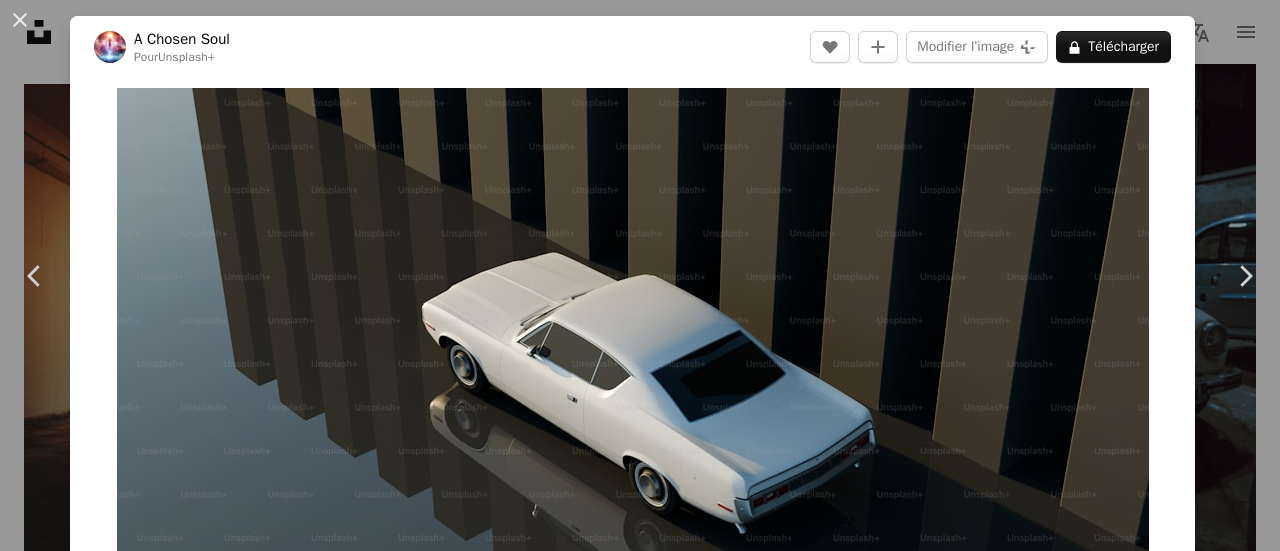 click at bounding box center [351, 12070] 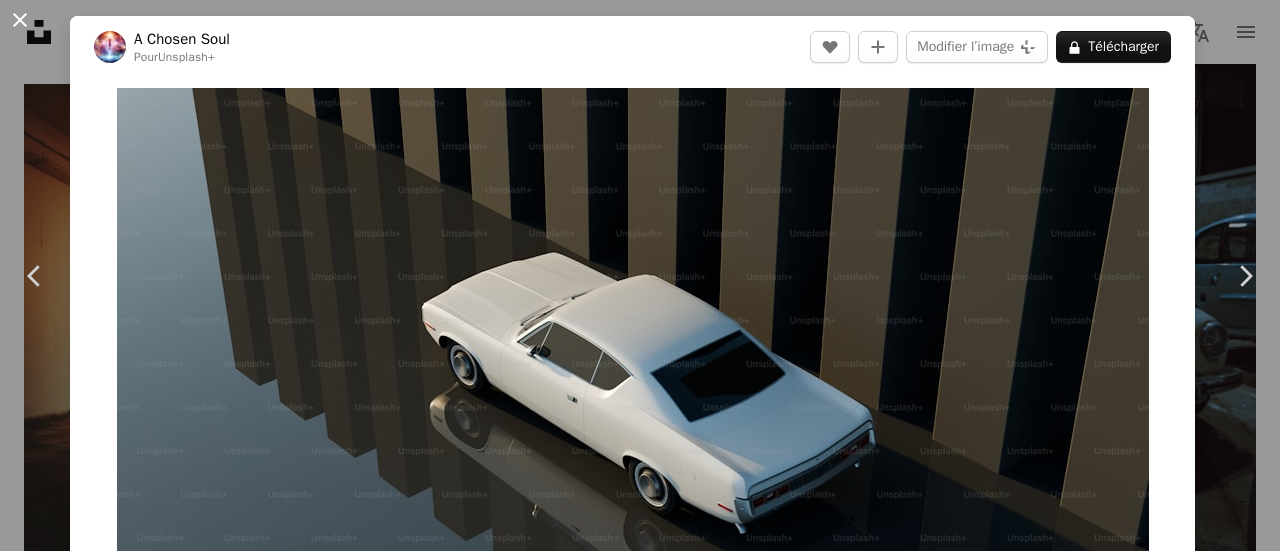 click on "An X shape" at bounding box center (20, 20) 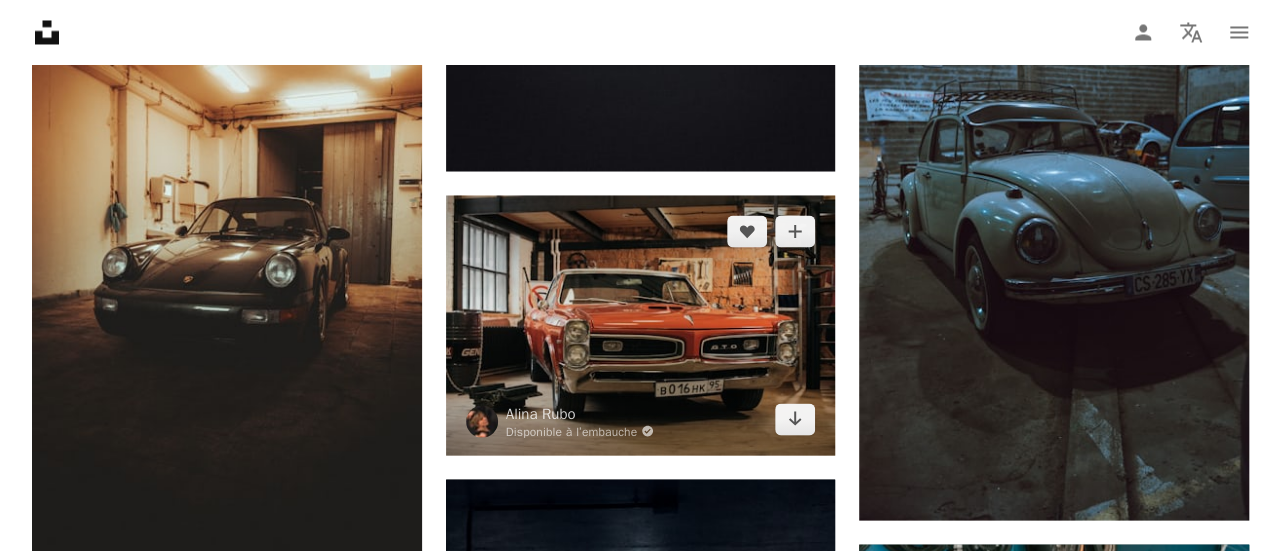 scroll, scrollTop: 1818, scrollLeft: 0, axis: vertical 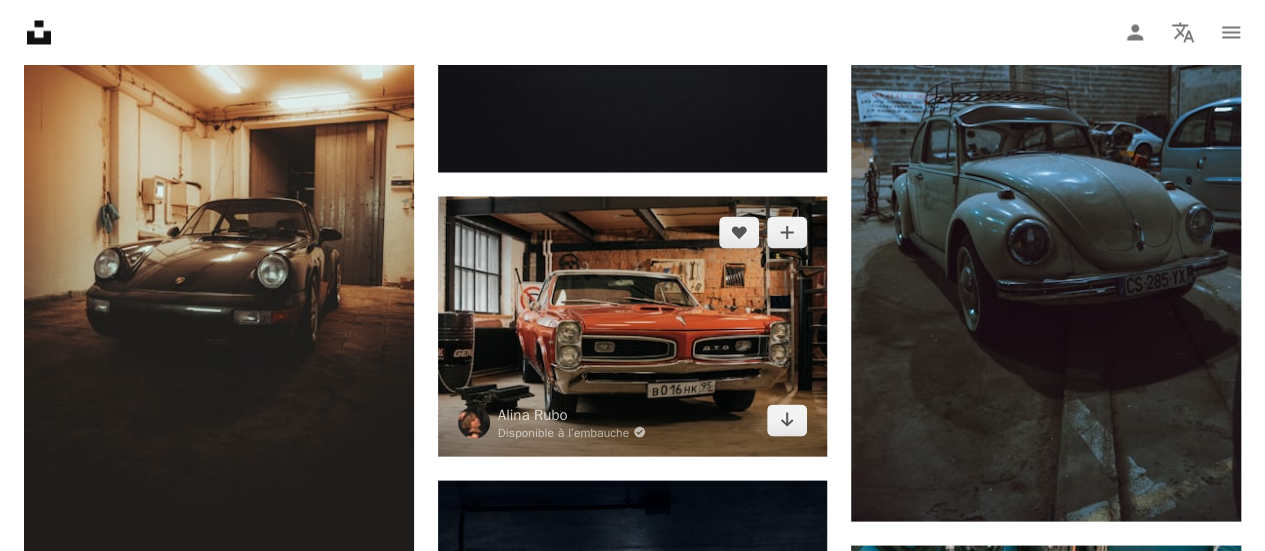 click at bounding box center (633, 326) 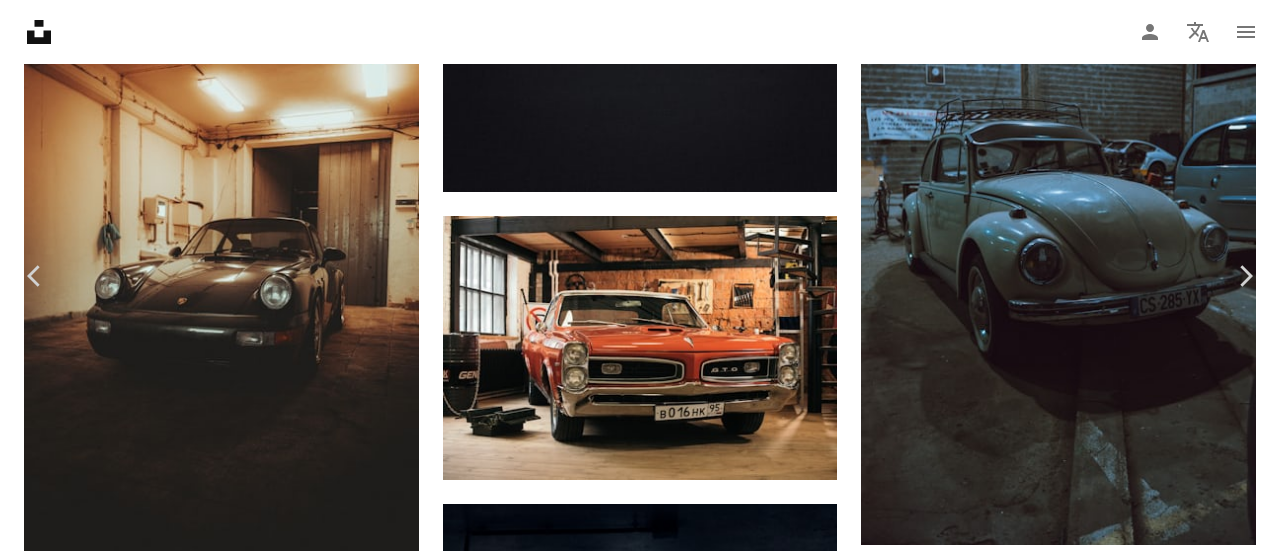 scroll, scrollTop: 1498, scrollLeft: 0, axis: vertical 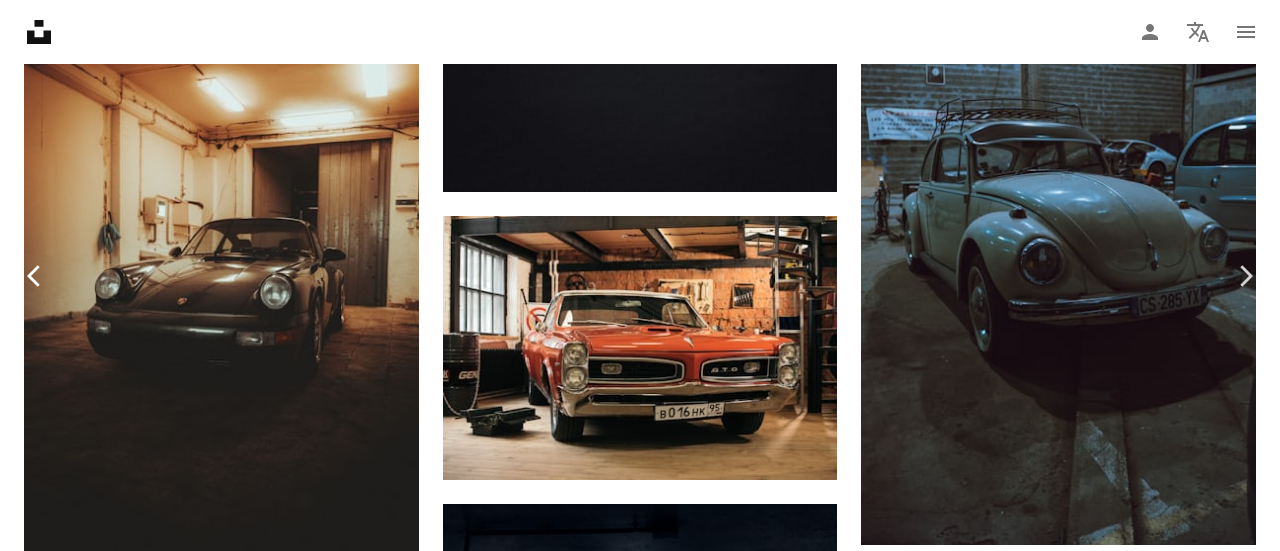 click on "Chevron left" 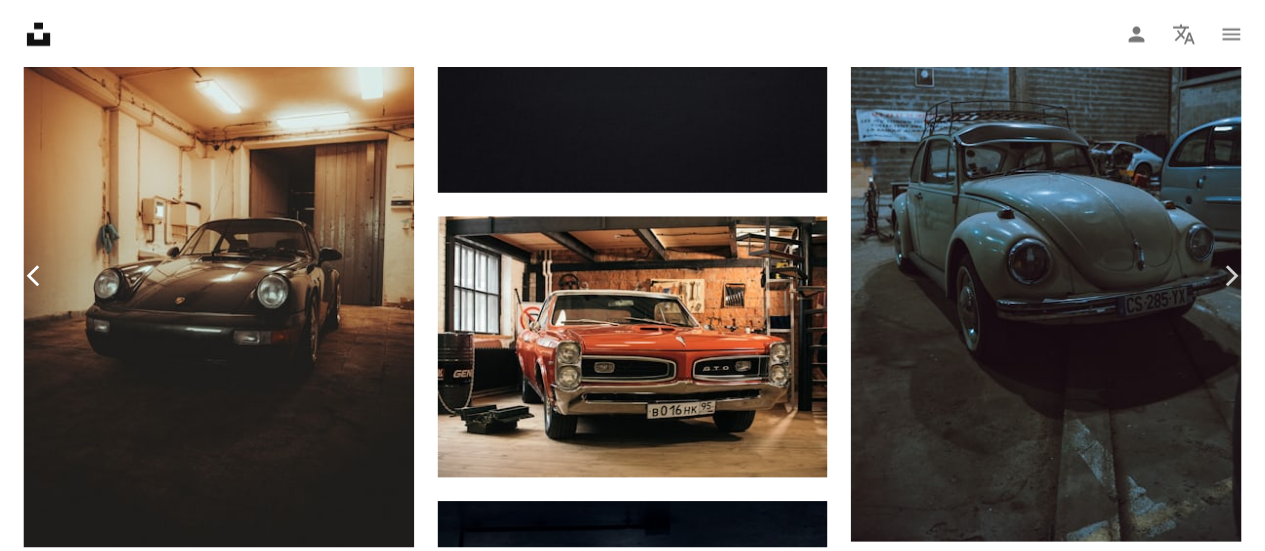 scroll, scrollTop: 0, scrollLeft: 0, axis: both 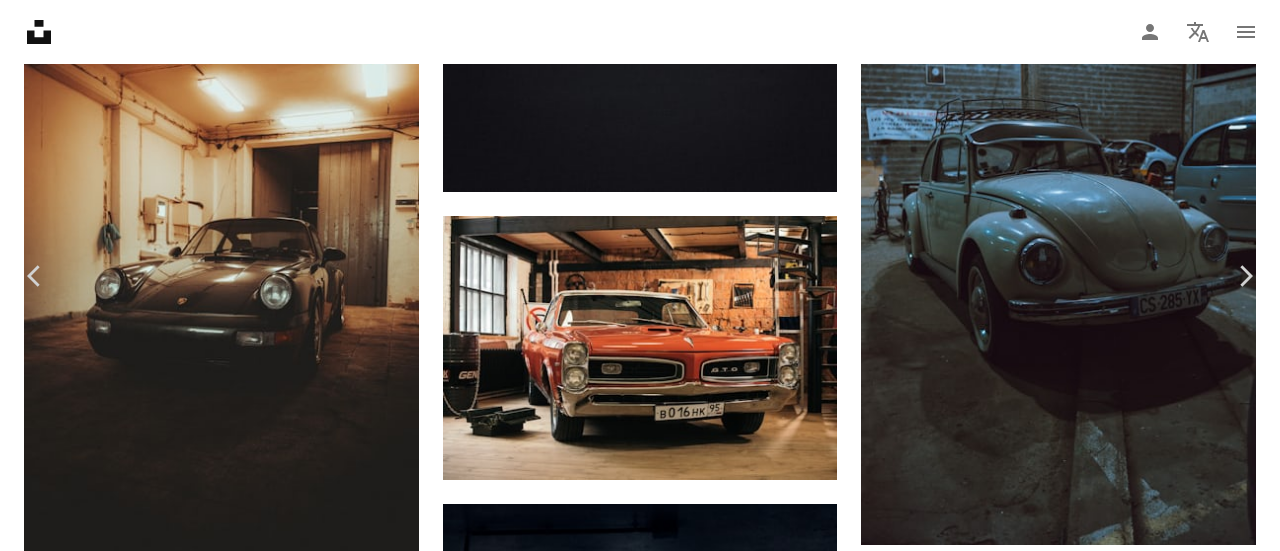 click on "An X shape" at bounding box center (20, 20) 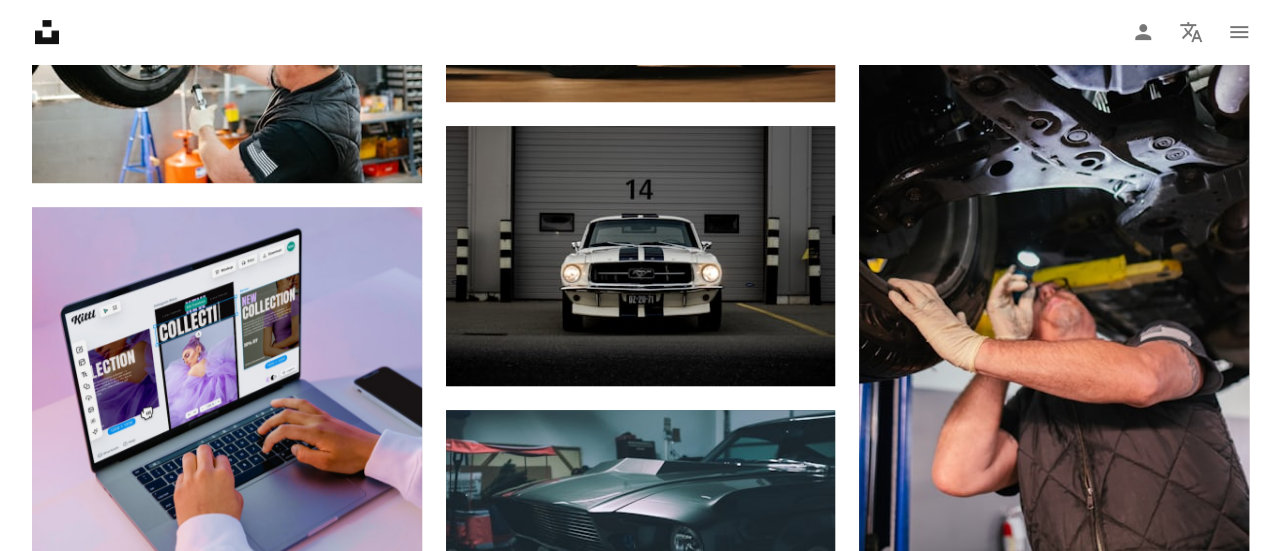 scroll, scrollTop: 4255, scrollLeft: 0, axis: vertical 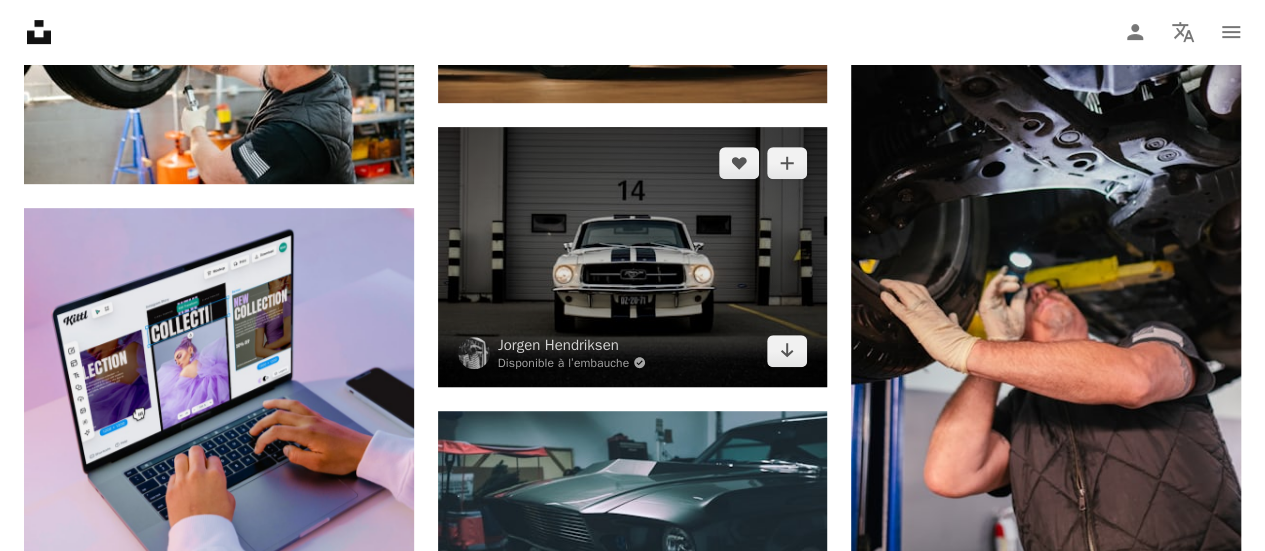 click at bounding box center (633, 257) 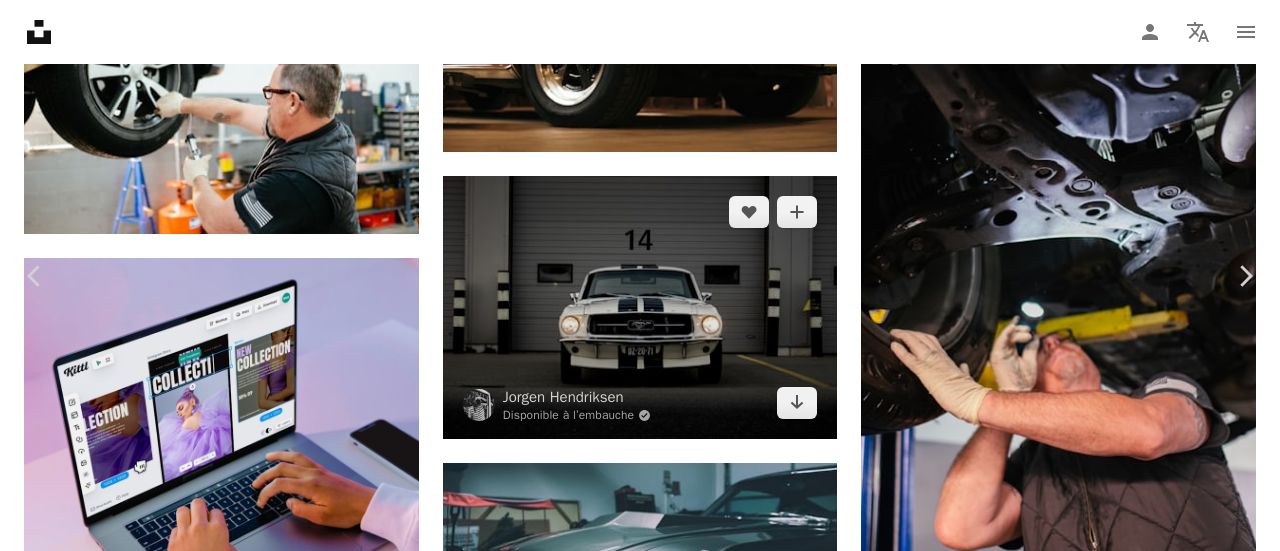 scroll, scrollTop: 1263, scrollLeft: 0, axis: vertical 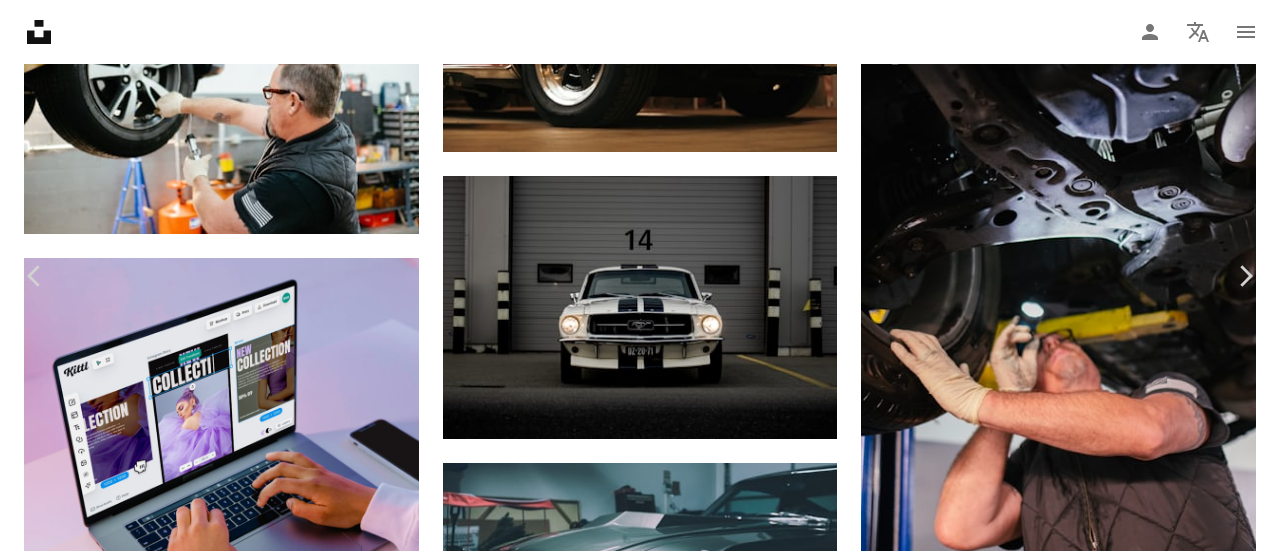 click at bounding box center (632, 9392) 